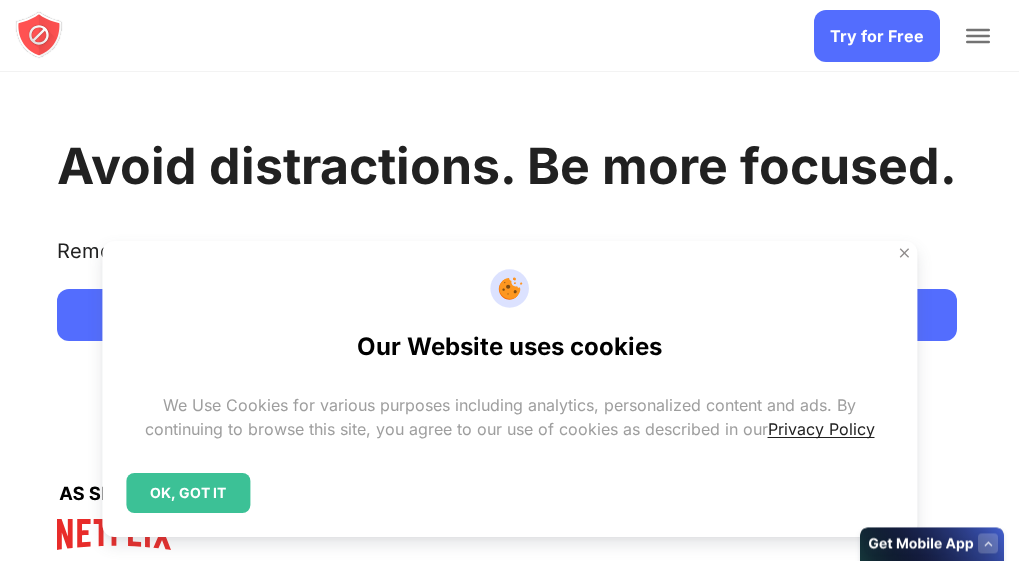 scroll, scrollTop: 0, scrollLeft: 0, axis: both 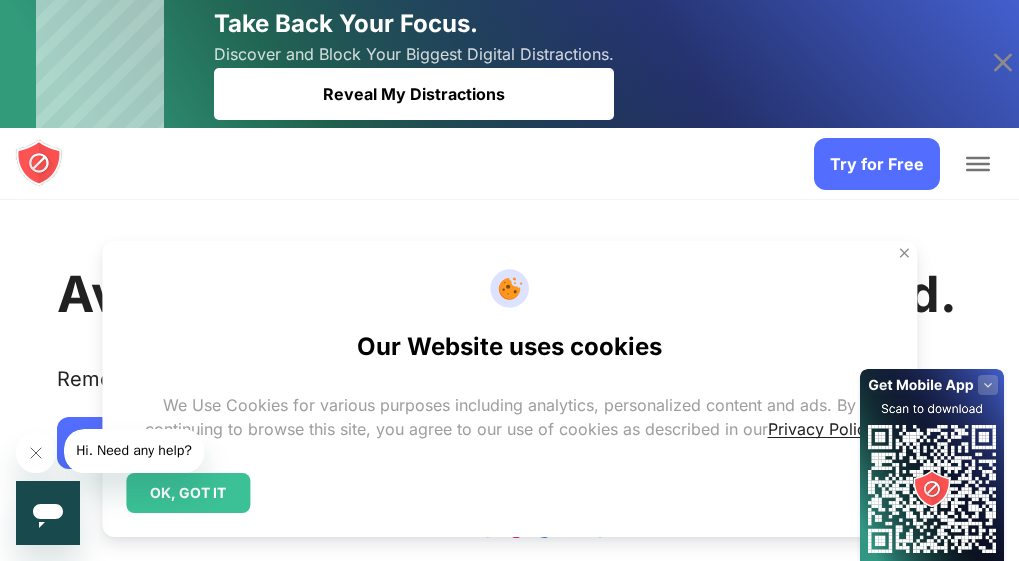 click on "Add to Chrome" at bounding box center [0, 0] 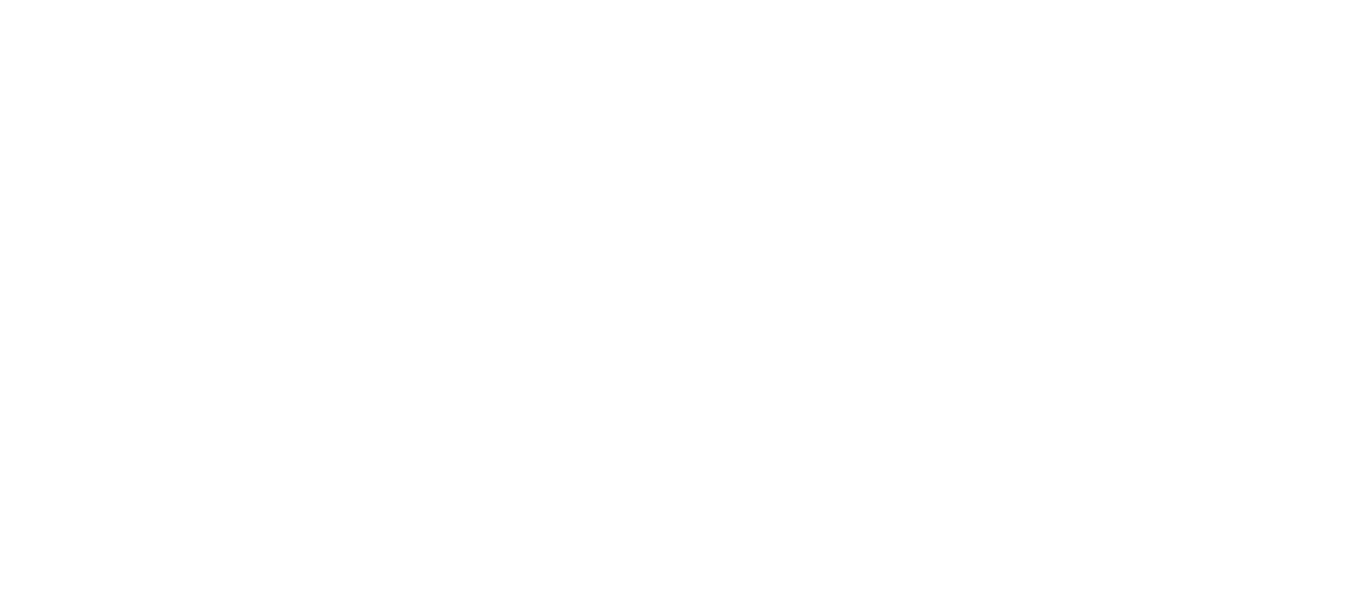 scroll, scrollTop: 0, scrollLeft: 0, axis: both 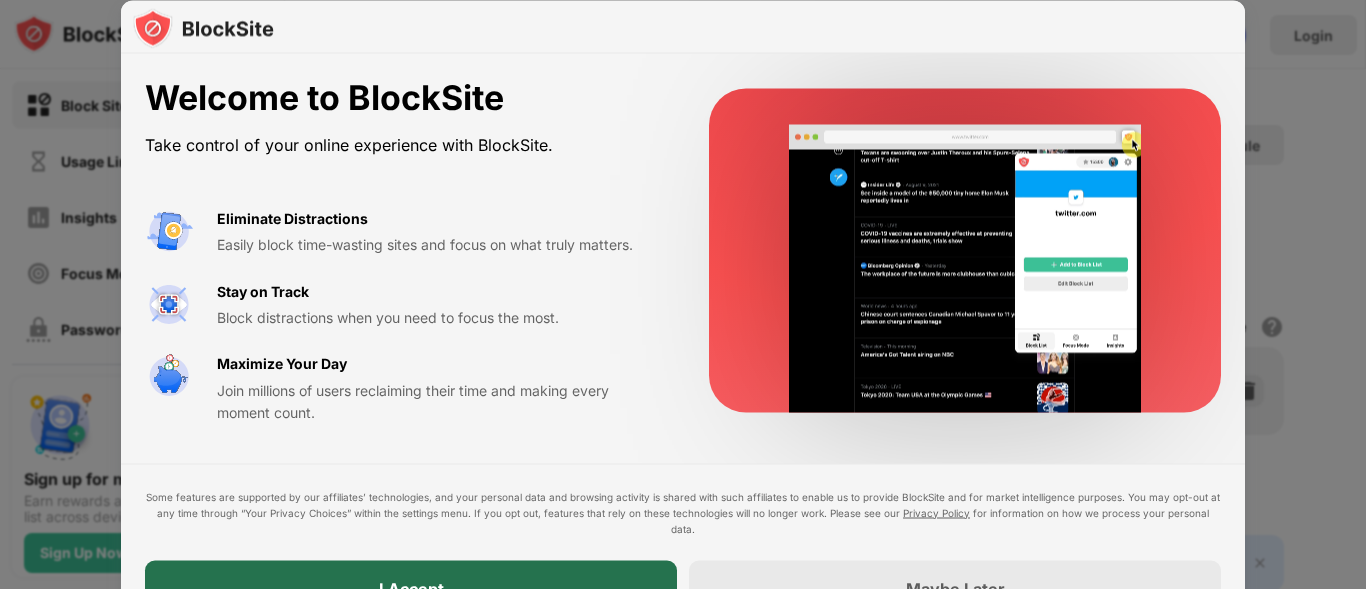 click on "I Accept" at bounding box center (411, 588) 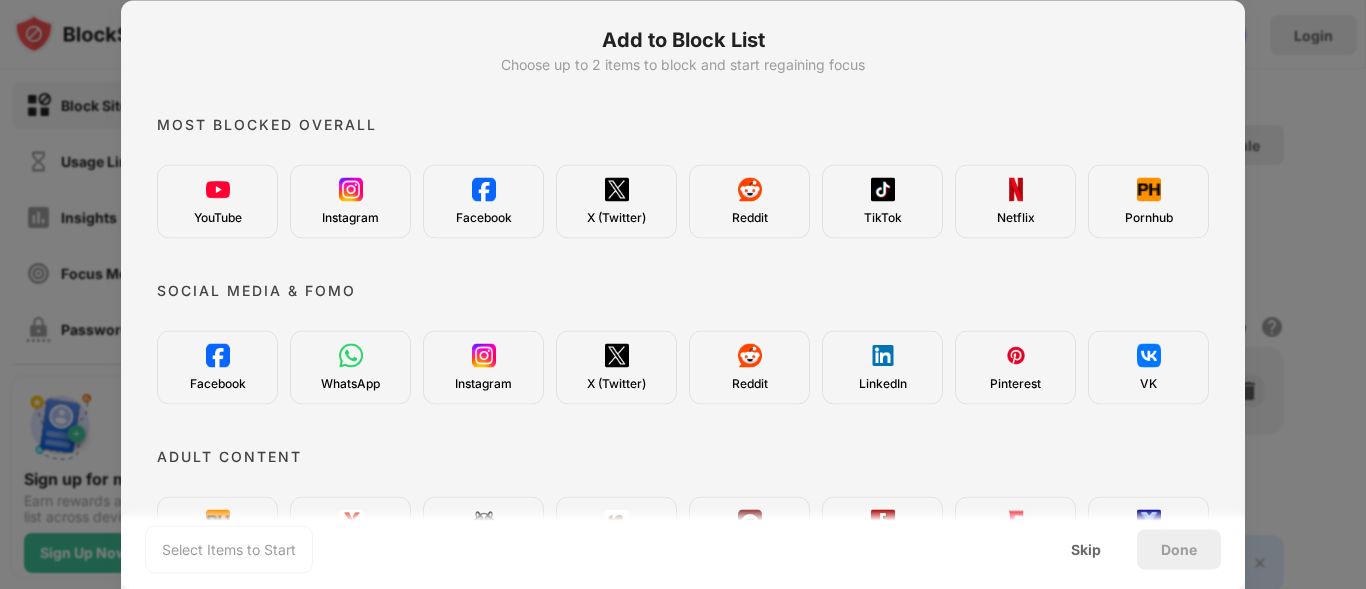 click on "YouTube" at bounding box center (218, 217) 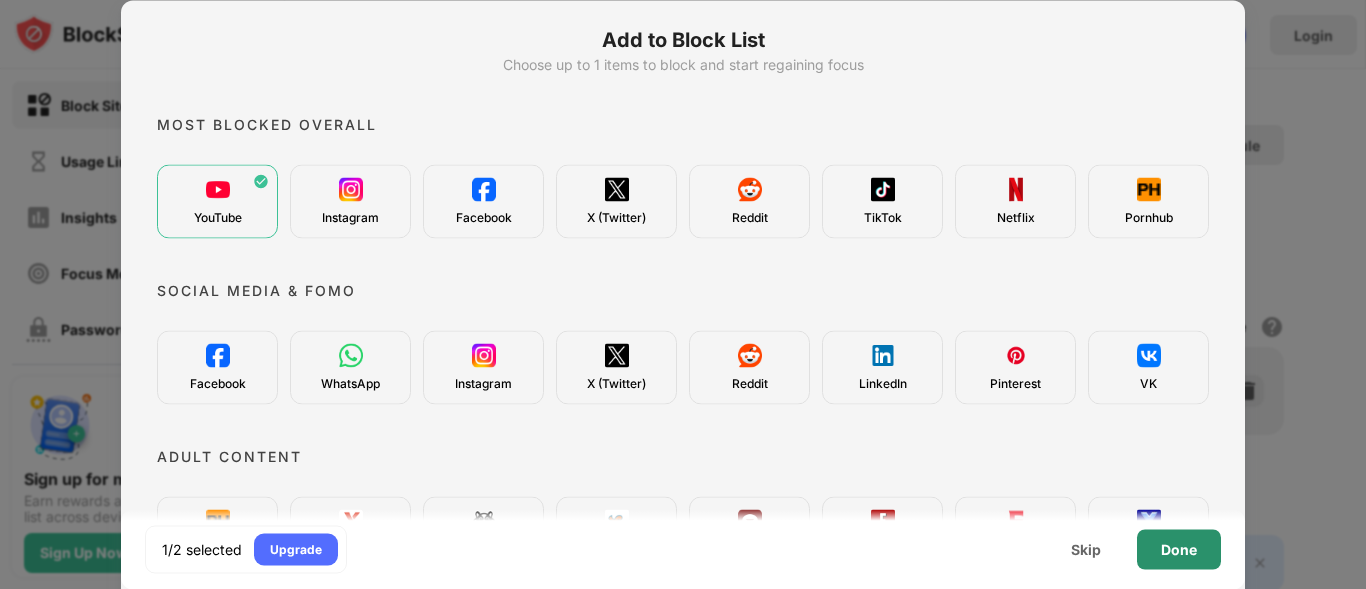 click on "Done" at bounding box center [1179, 549] 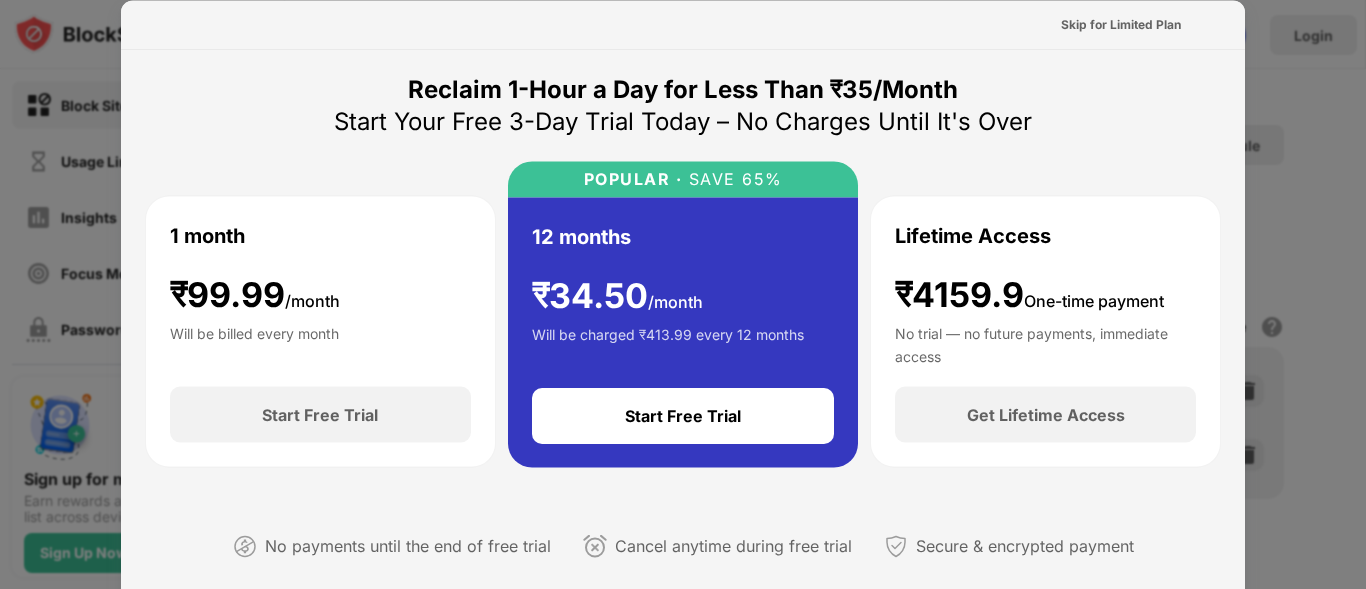 click on "Skip for Limited Plan" at bounding box center [1121, 24] 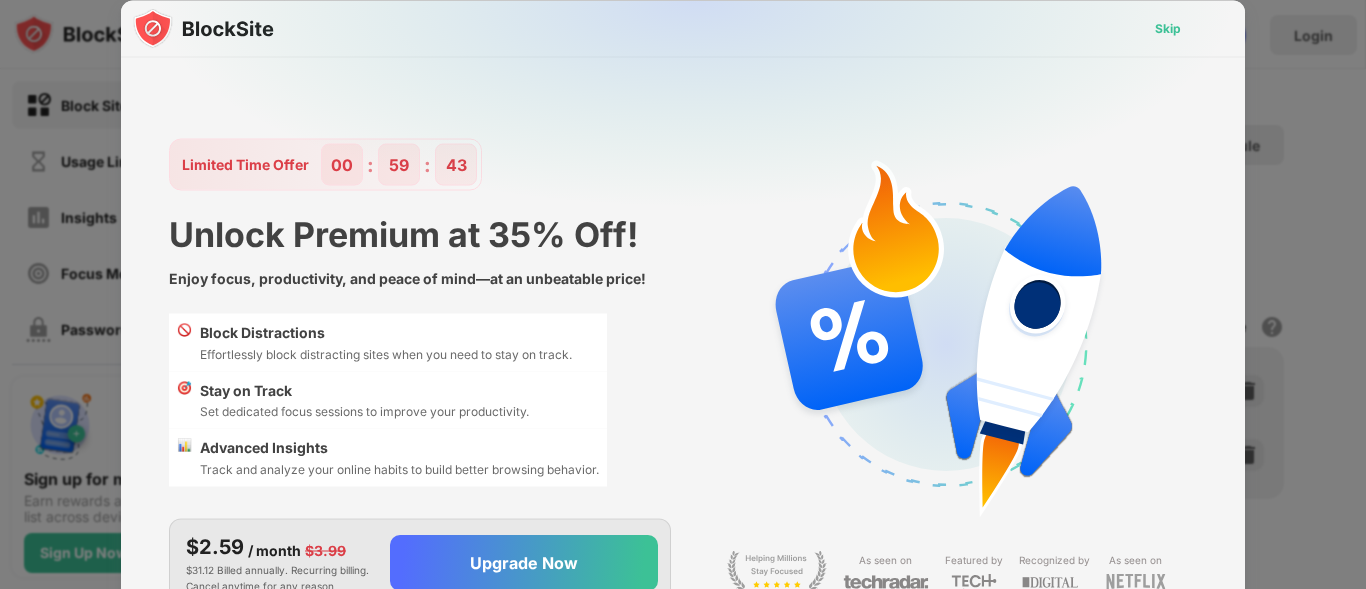 click on "Skip" at bounding box center (1168, 28) 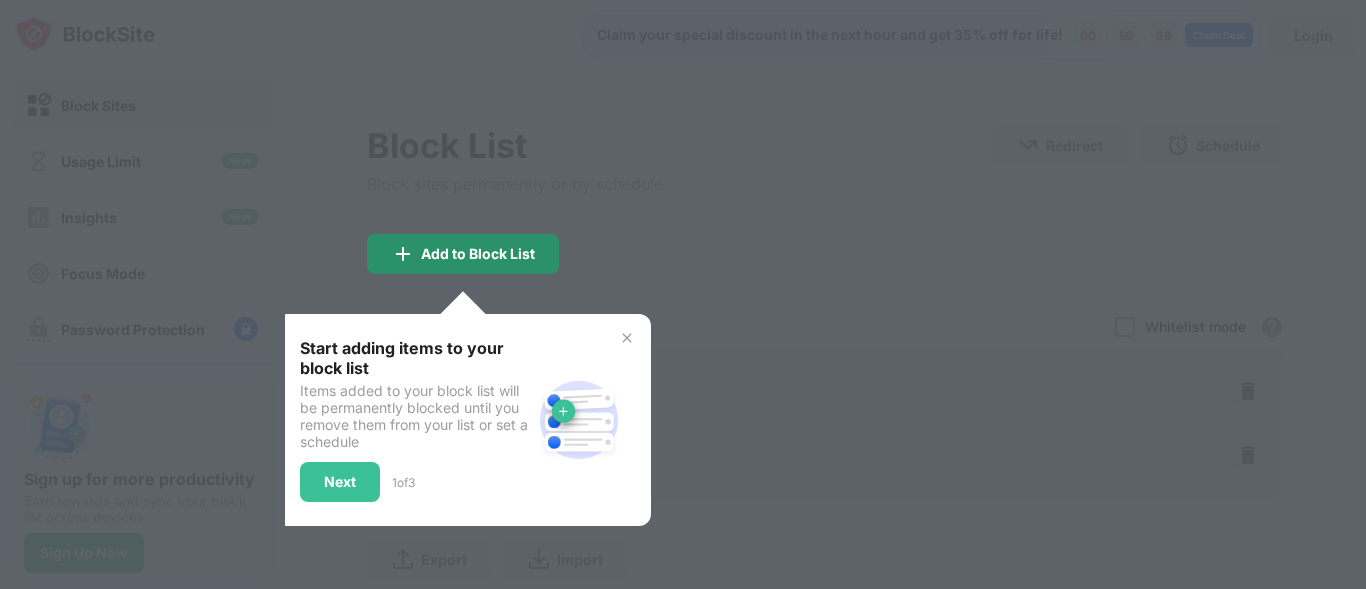 click on "Add to Block List" at bounding box center (478, 254) 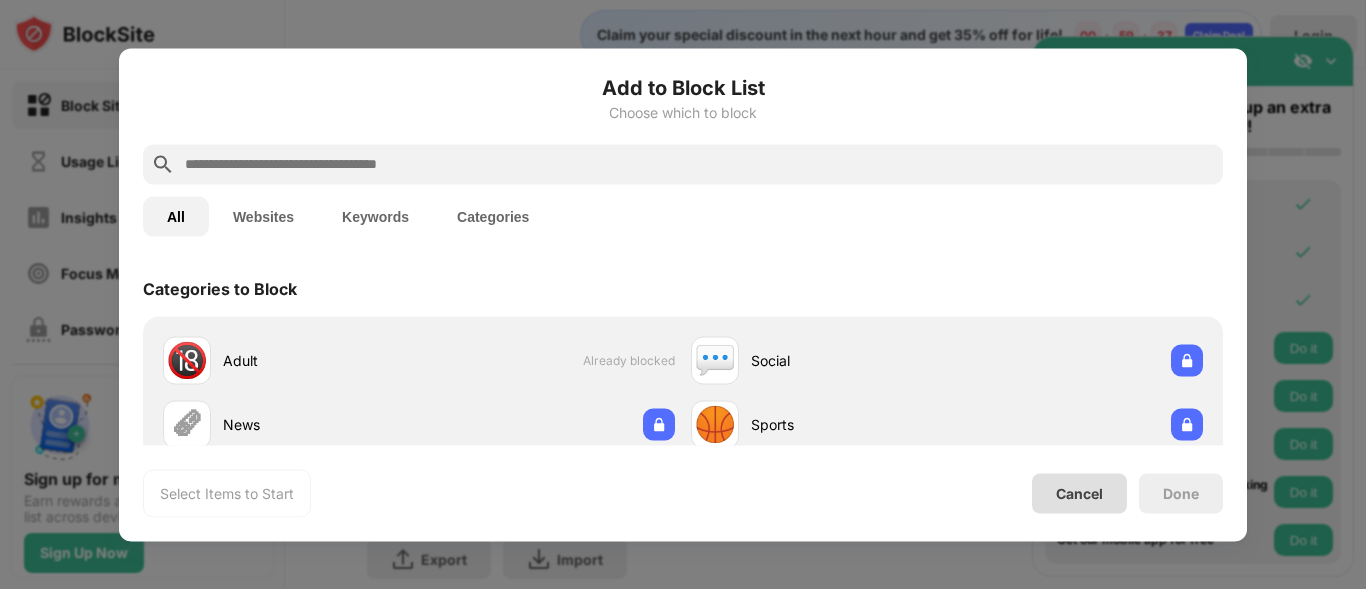 click on "Cancel" at bounding box center [1079, 493] 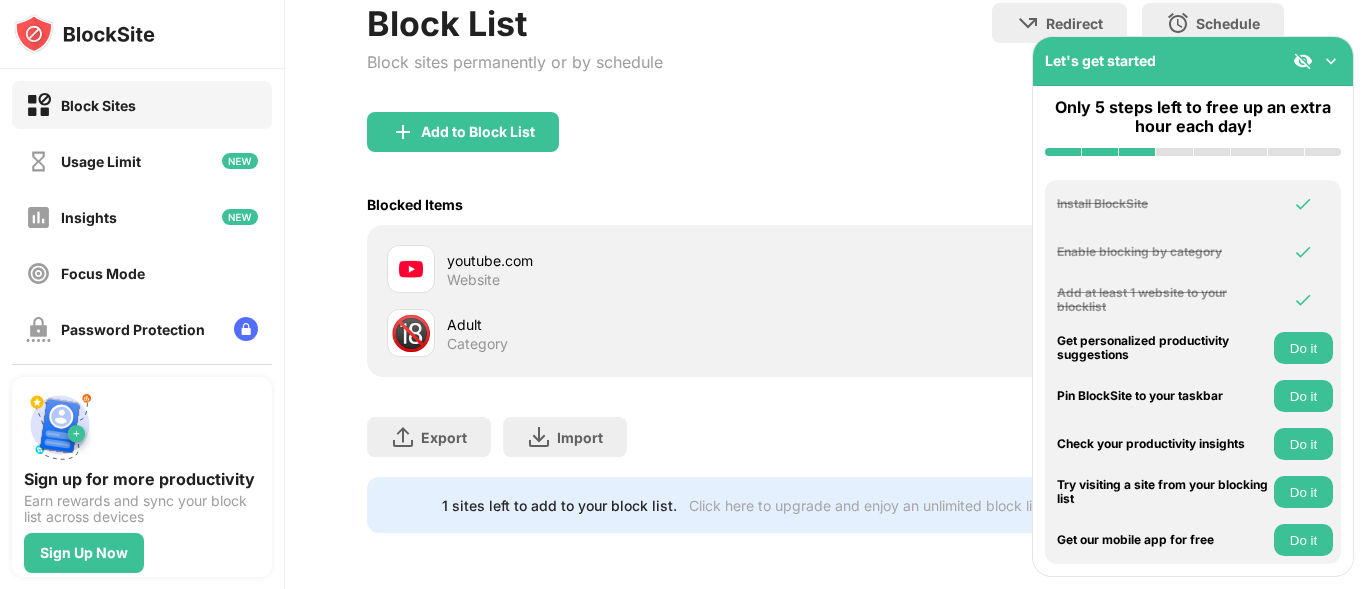 scroll, scrollTop: 200, scrollLeft: 0, axis: vertical 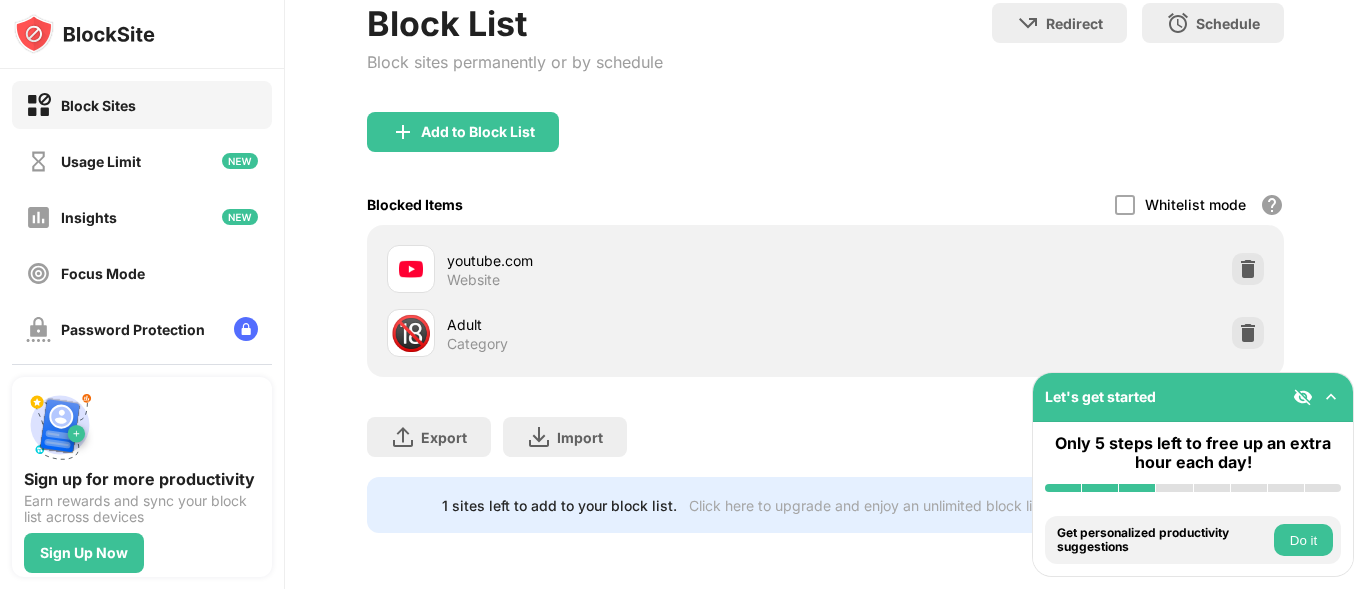 drag, startPoint x: 1214, startPoint y: 250, endPoint x: 1237, endPoint y: 248, distance: 23.086792 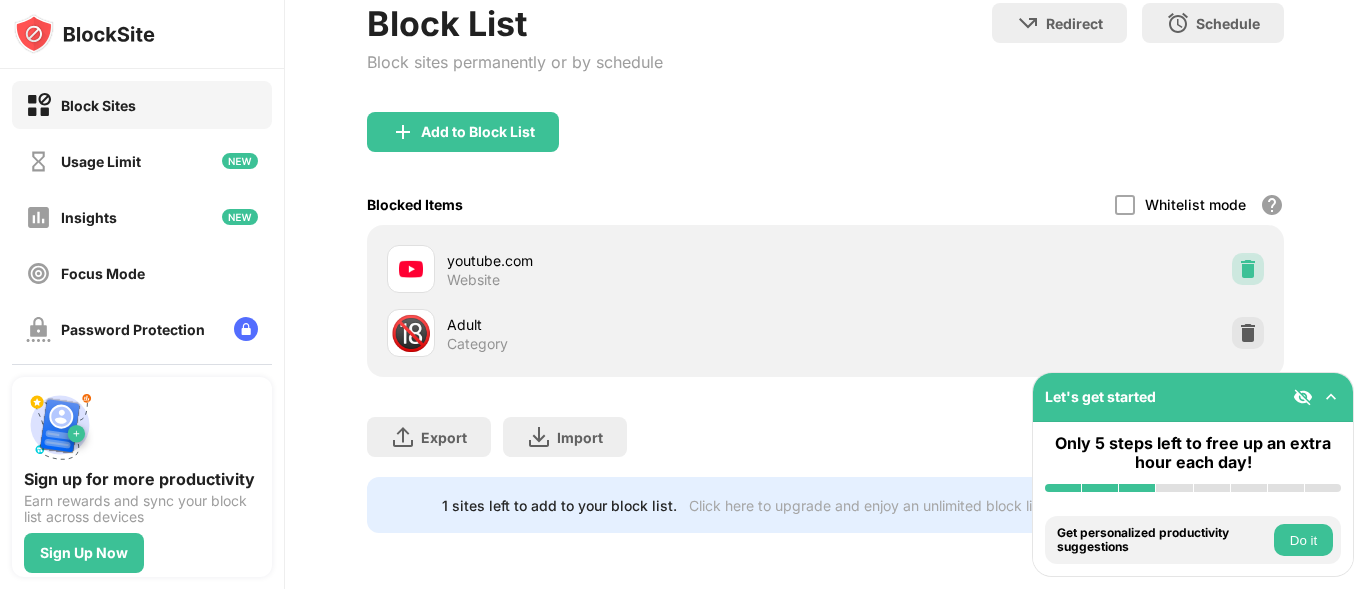click at bounding box center (1248, 269) 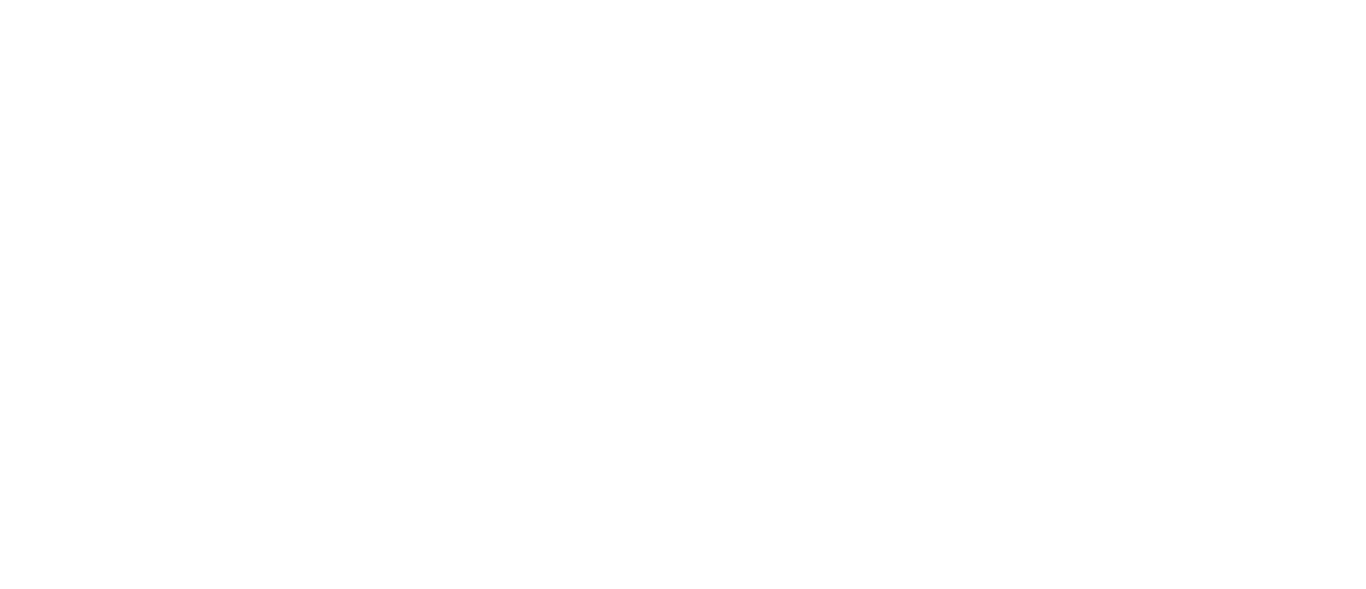 scroll, scrollTop: 0, scrollLeft: 0, axis: both 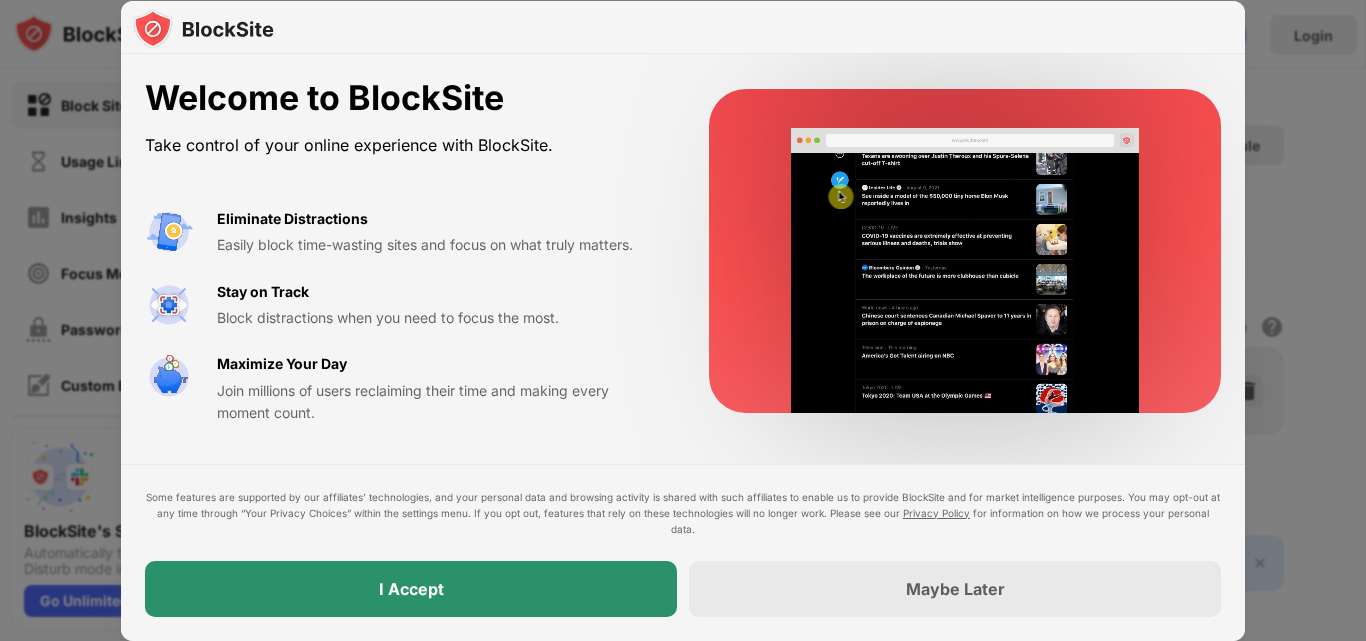click on "I Accept" at bounding box center (411, 589) 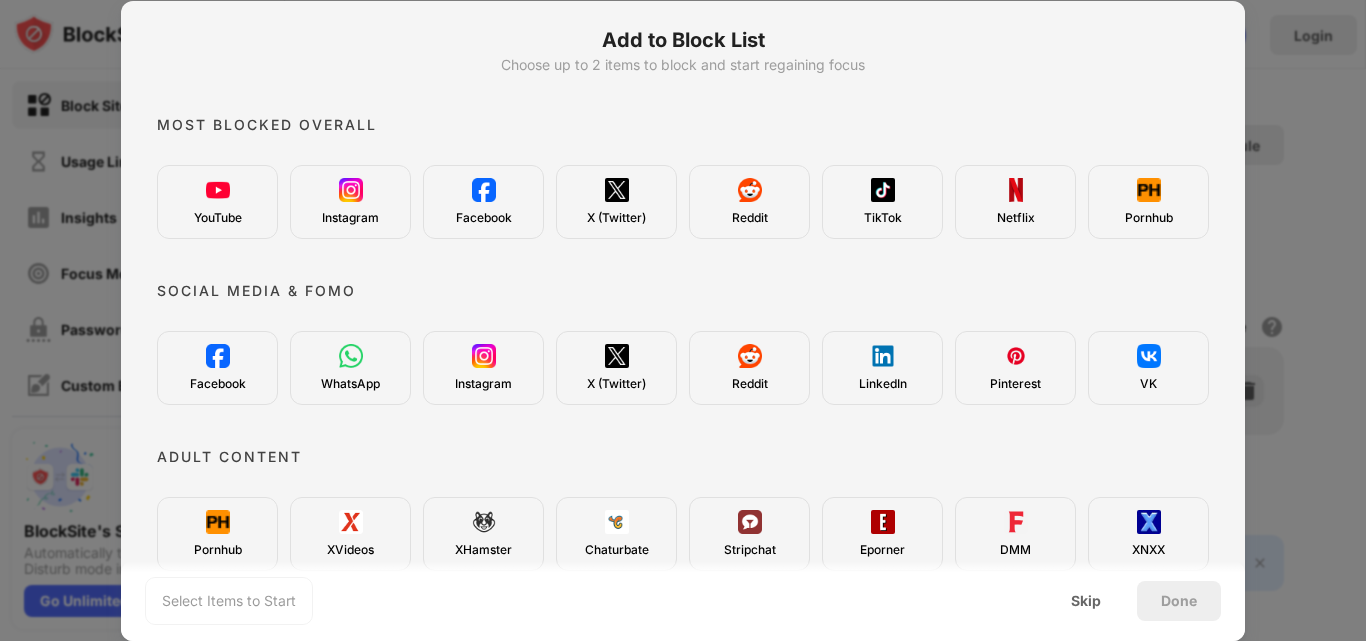 click on "YouTube" at bounding box center [218, 218] 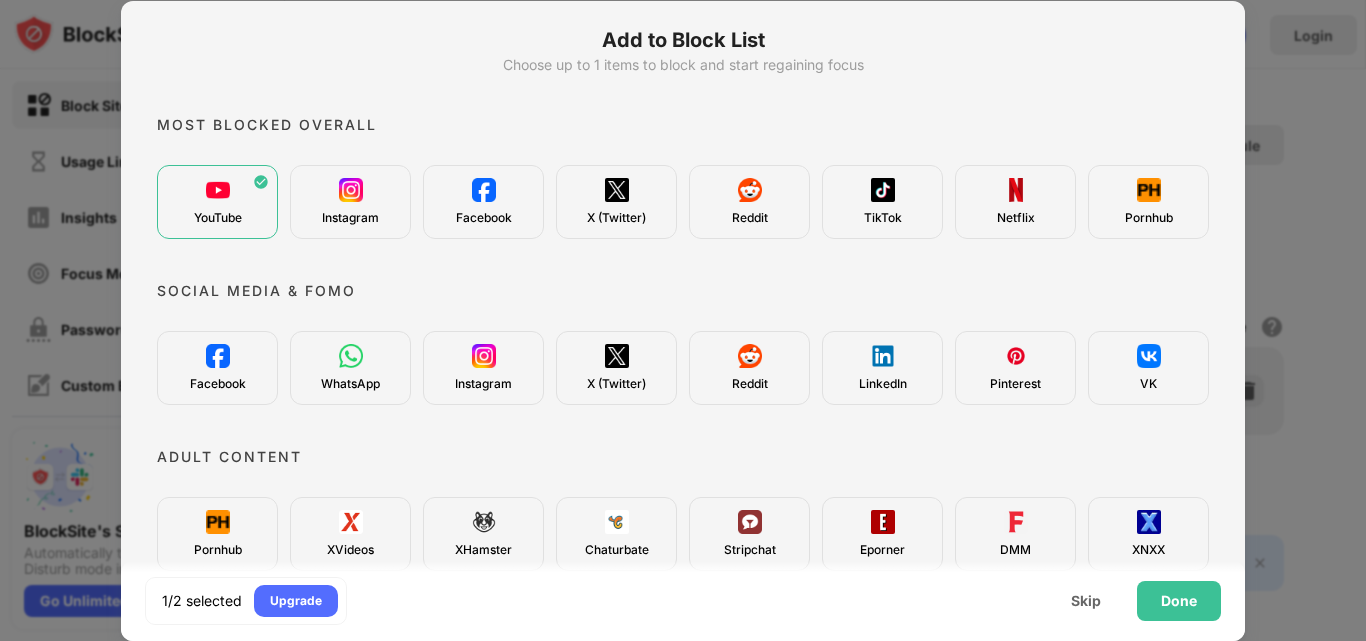 click on "Instagram" at bounding box center [350, 218] 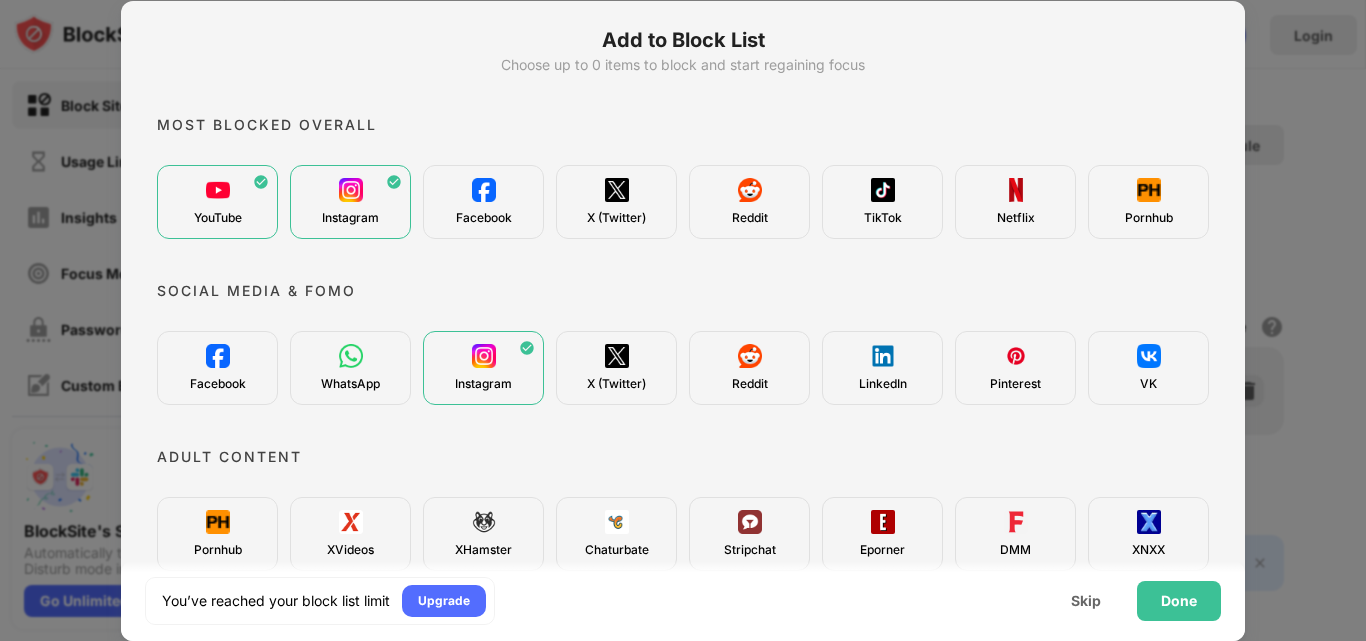 click on "YouTube Instagram Facebook X (Twitter) Reddit TikTok Netflix Pornhub" at bounding box center [683, 202] 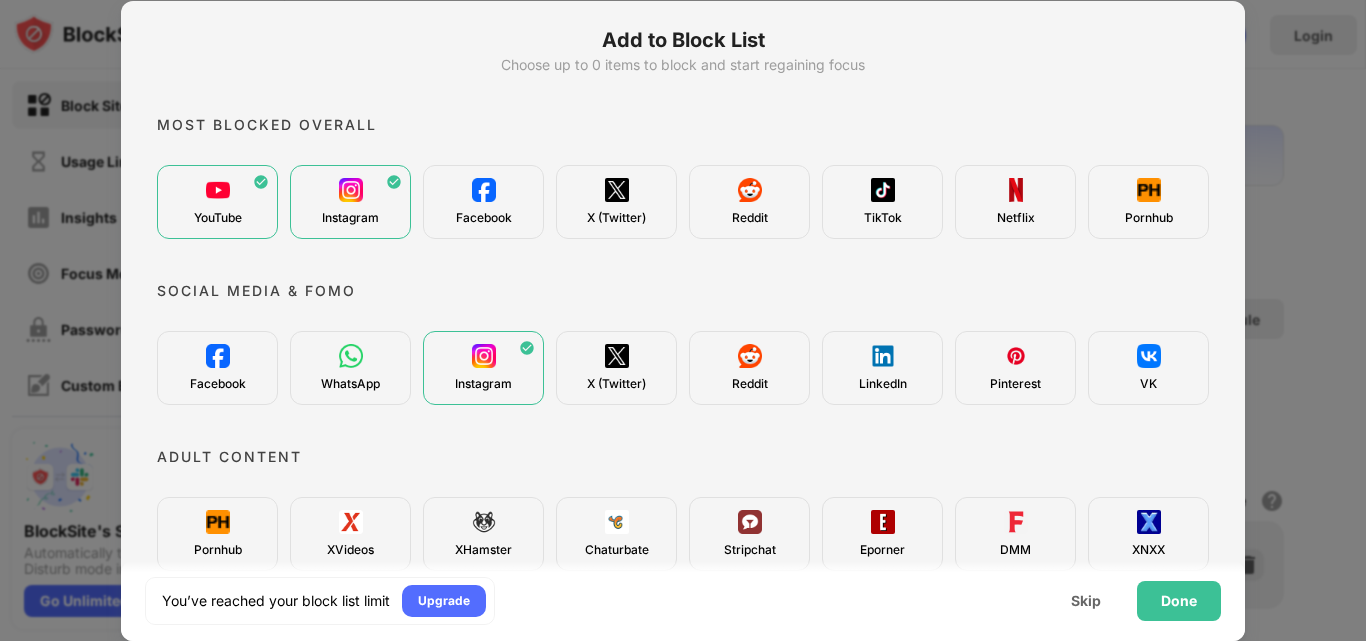 scroll, scrollTop: 0, scrollLeft: 0, axis: both 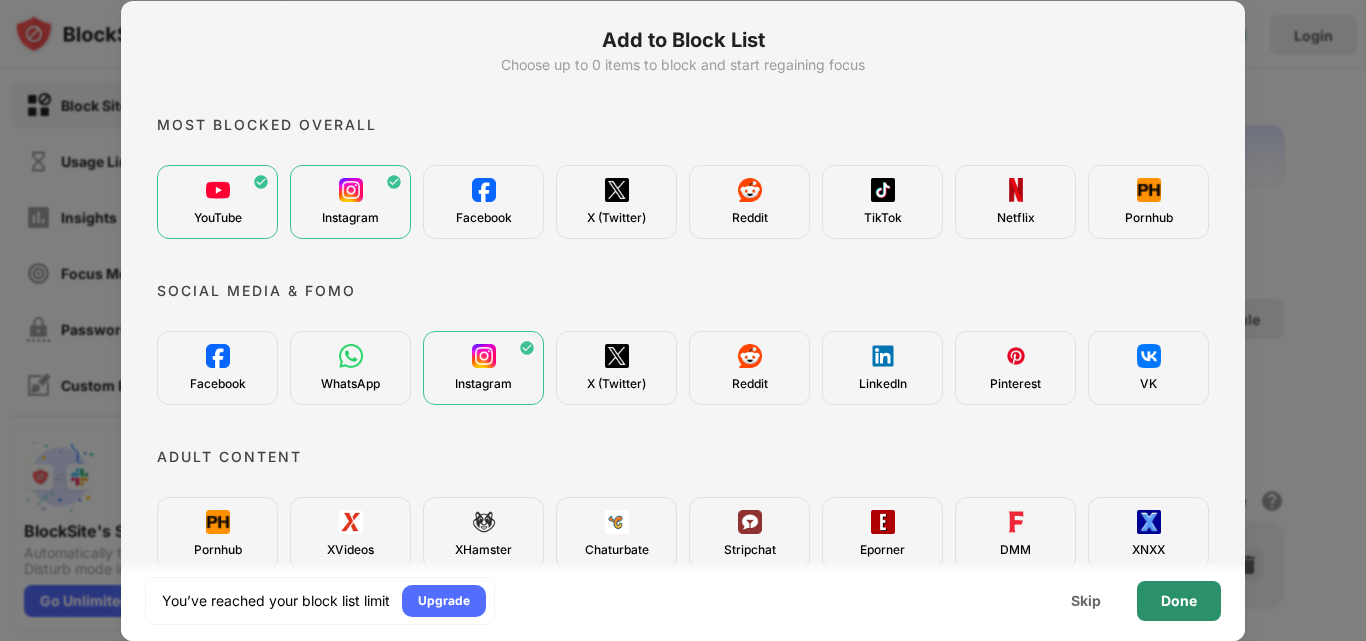 click on "Done" at bounding box center (1179, 601) 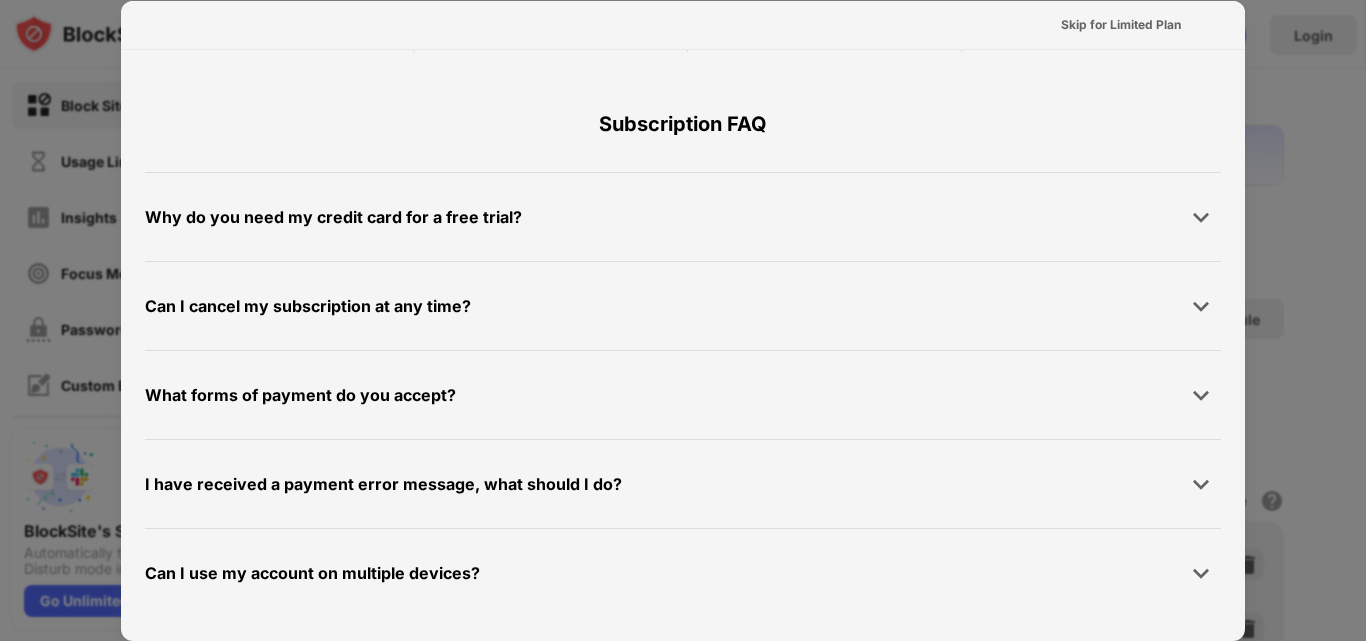 scroll, scrollTop: 575, scrollLeft: 0, axis: vertical 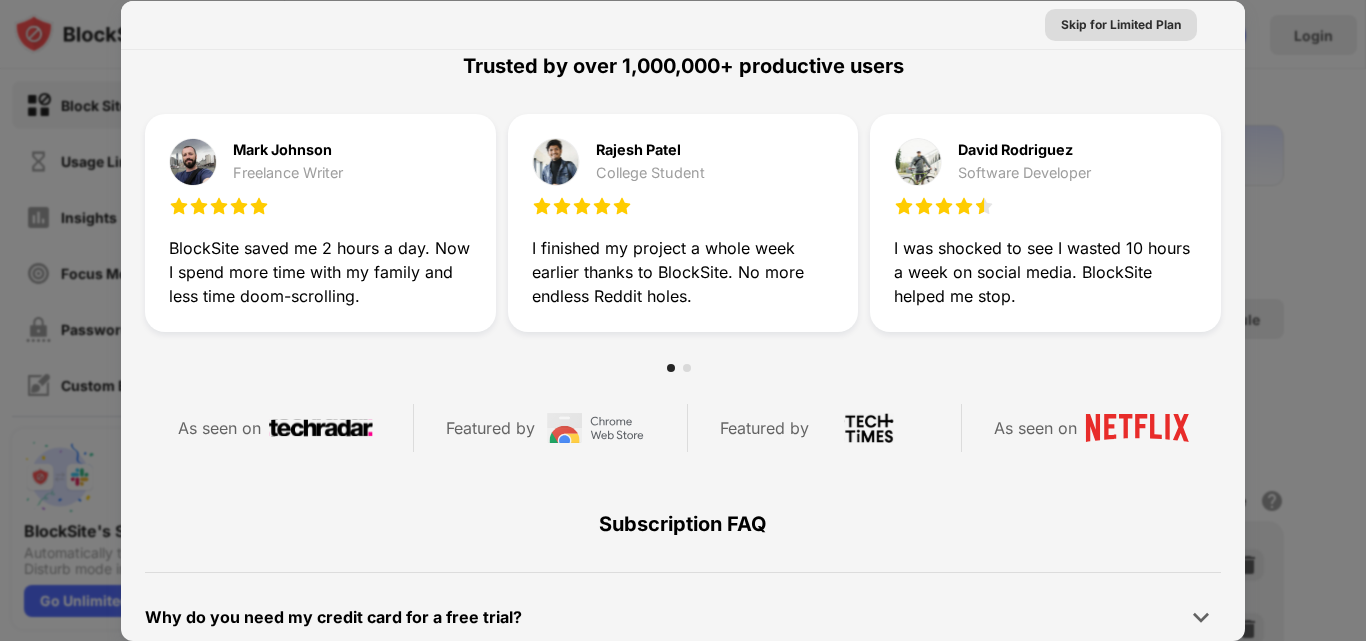 click on "Skip for Limited Plan" at bounding box center (1121, 25) 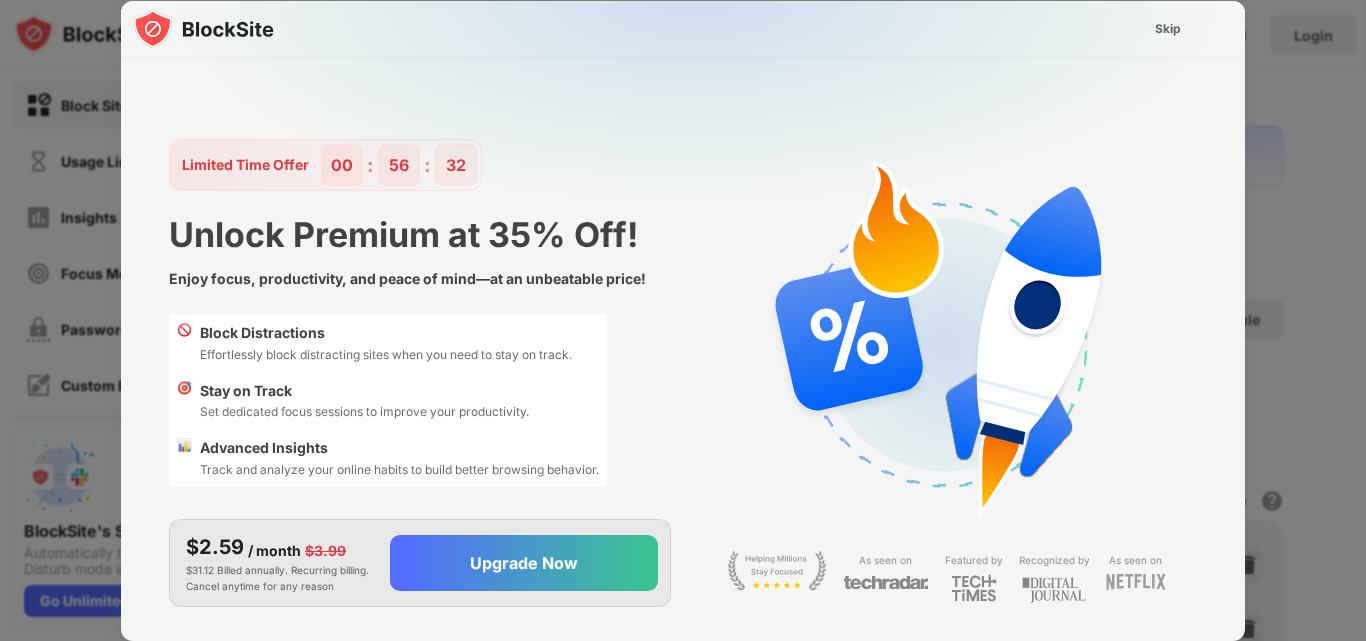scroll, scrollTop: 0, scrollLeft: 0, axis: both 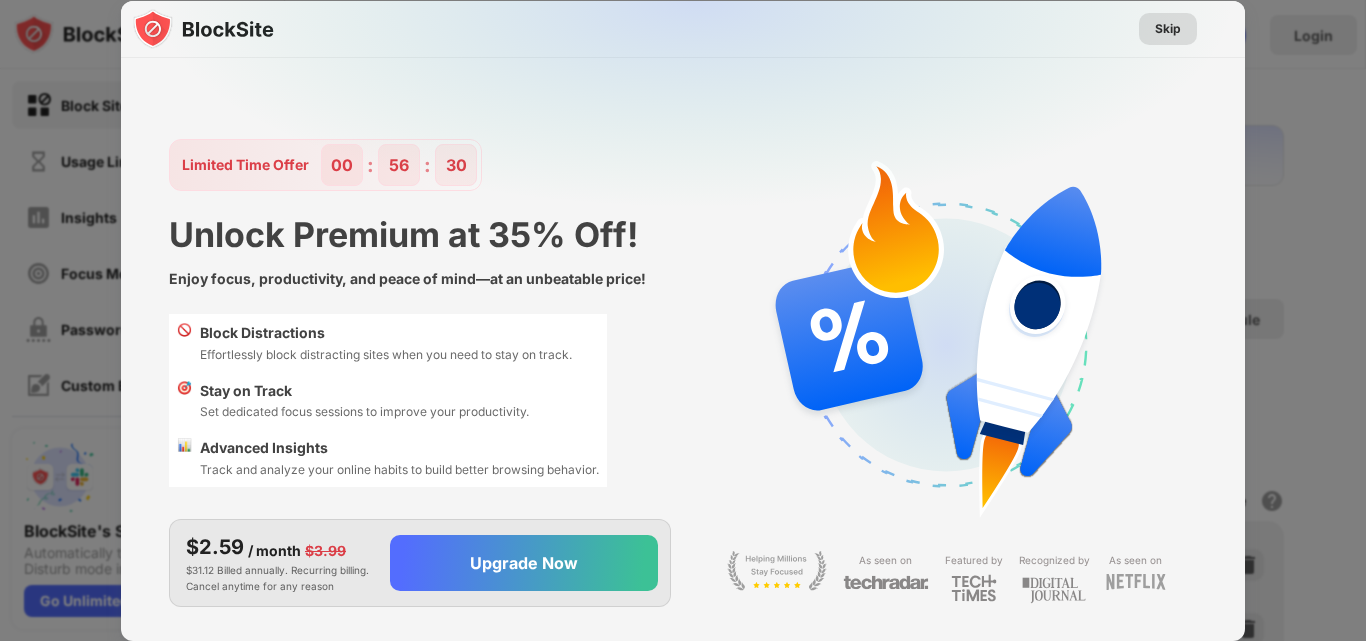 click on "Skip" at bounding box center (1168, 29) 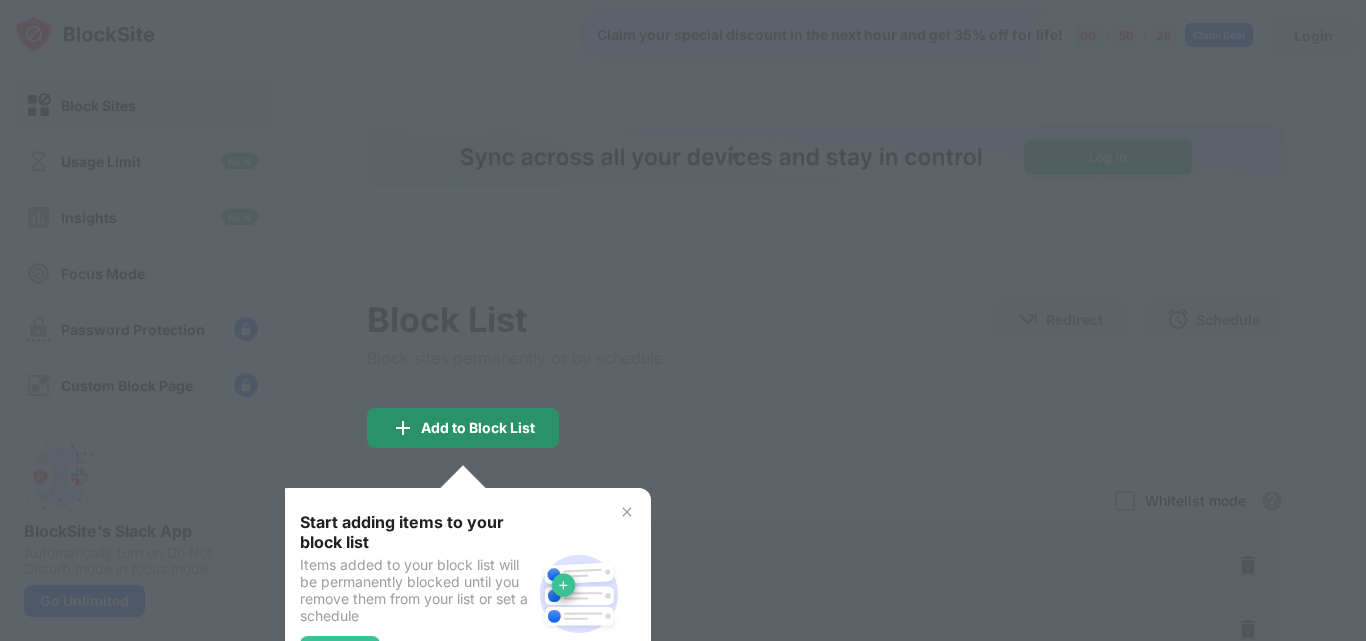 click on "Add to Block List" at bounding box center (463, 428) 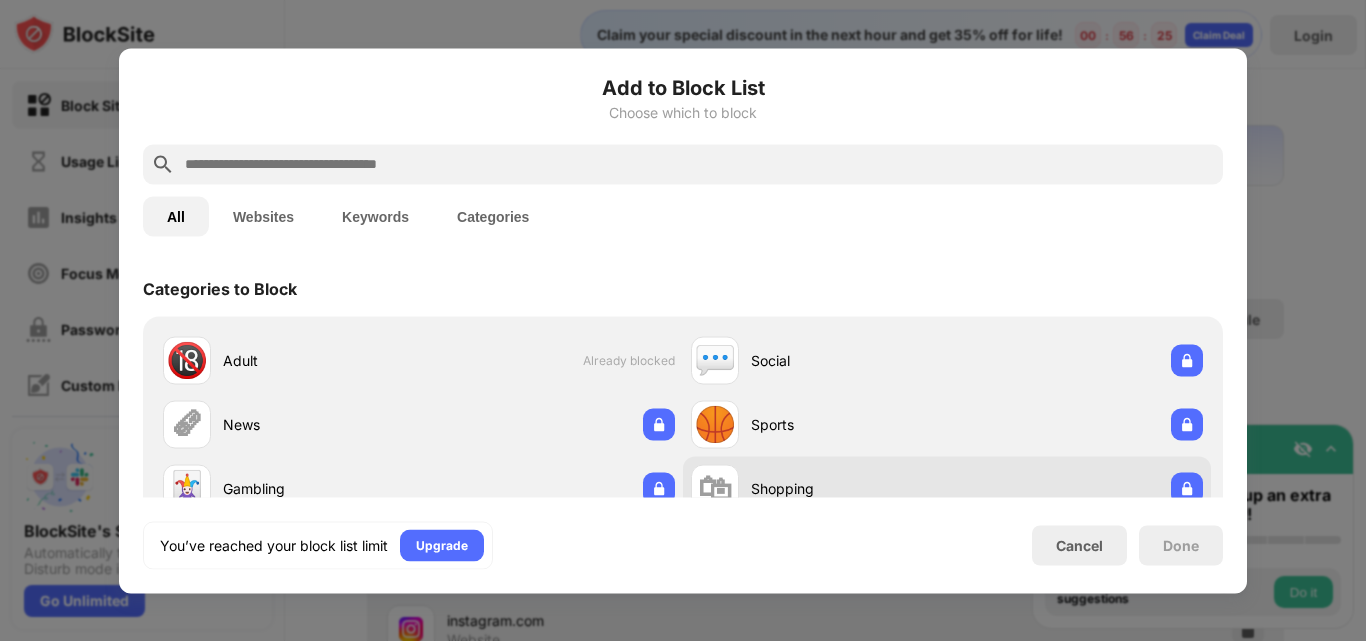 scroll, scrollTop: 0, scrollLeft: 0, axis: both 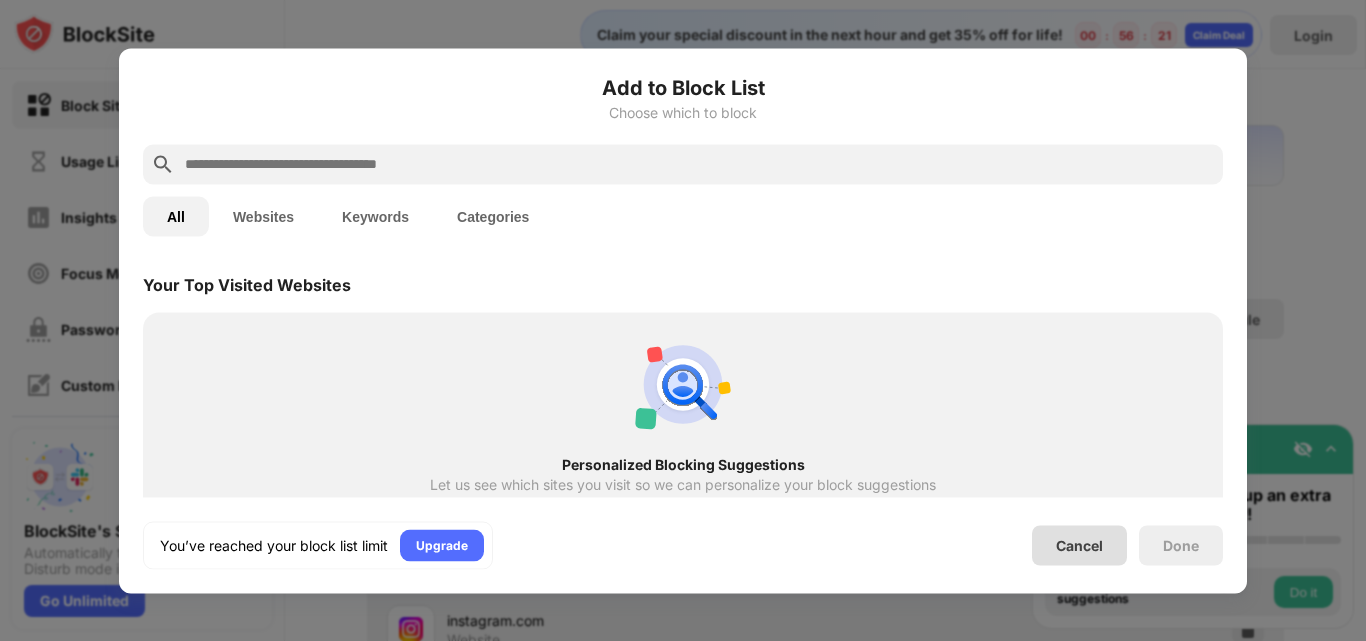 click on "Cancel" at bounding box center [1079, 545] 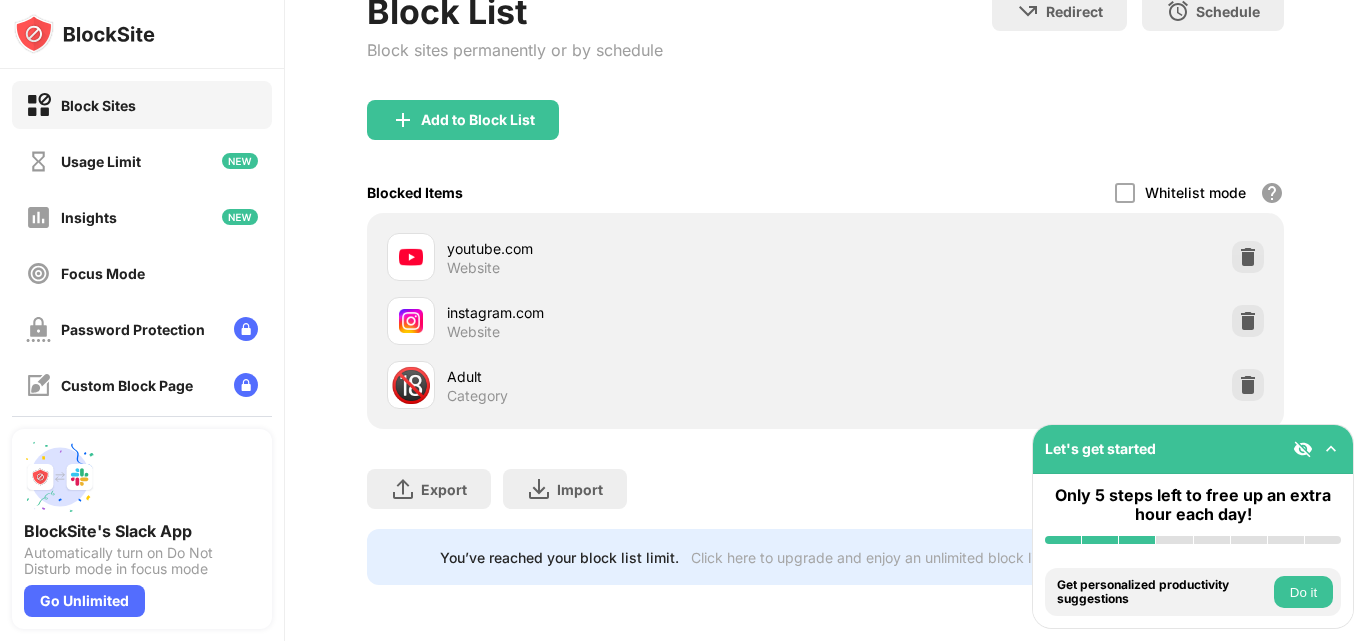 scroll, scrollTop: 386, scrollLeft: 0, axis: vertical 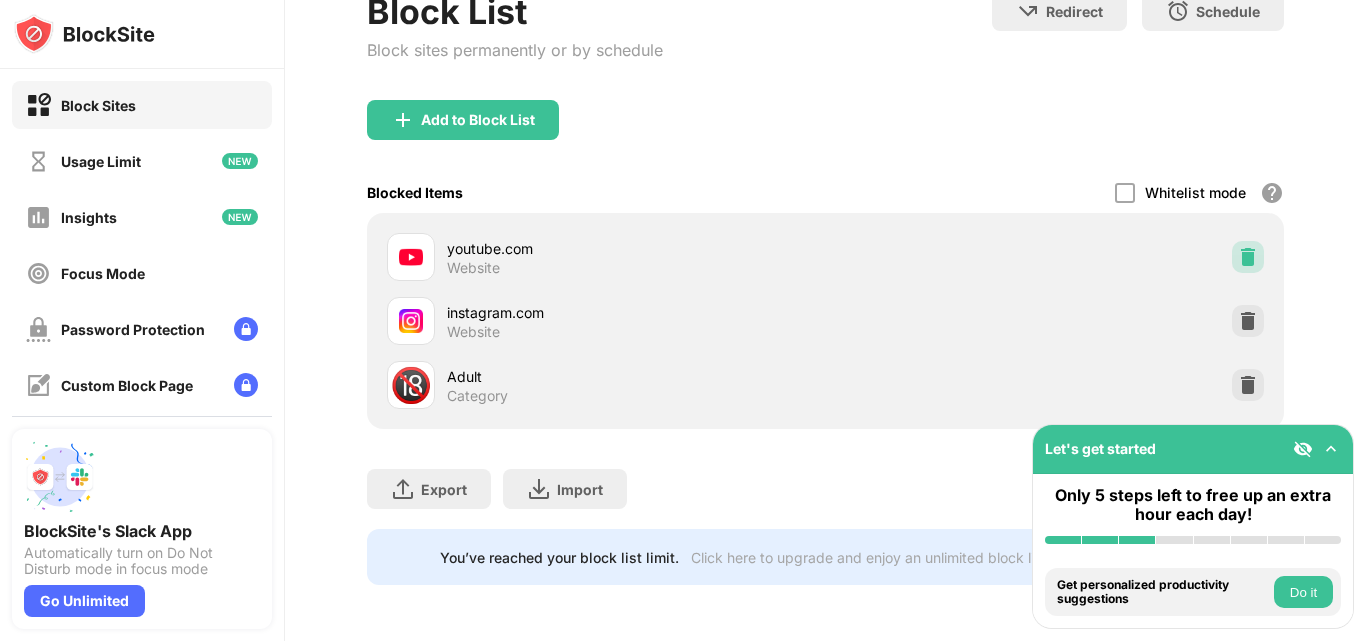 click at bounding box center [1248, 257] 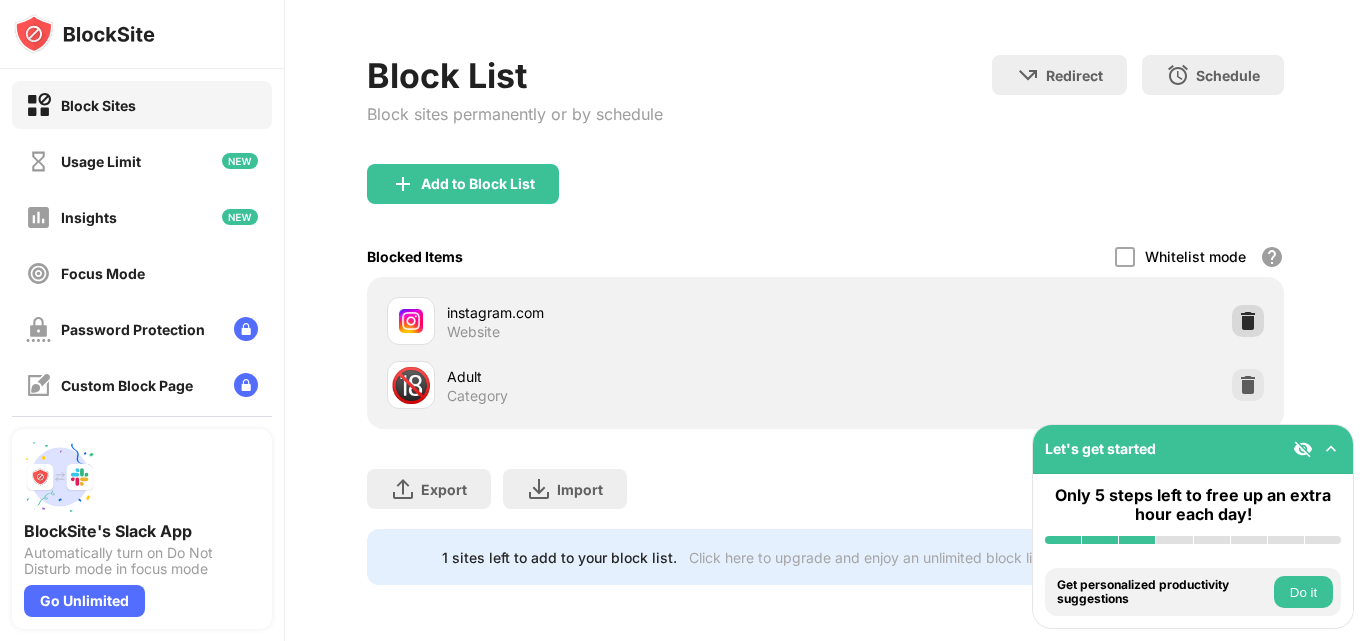 click at bounding box center [1248, 321] 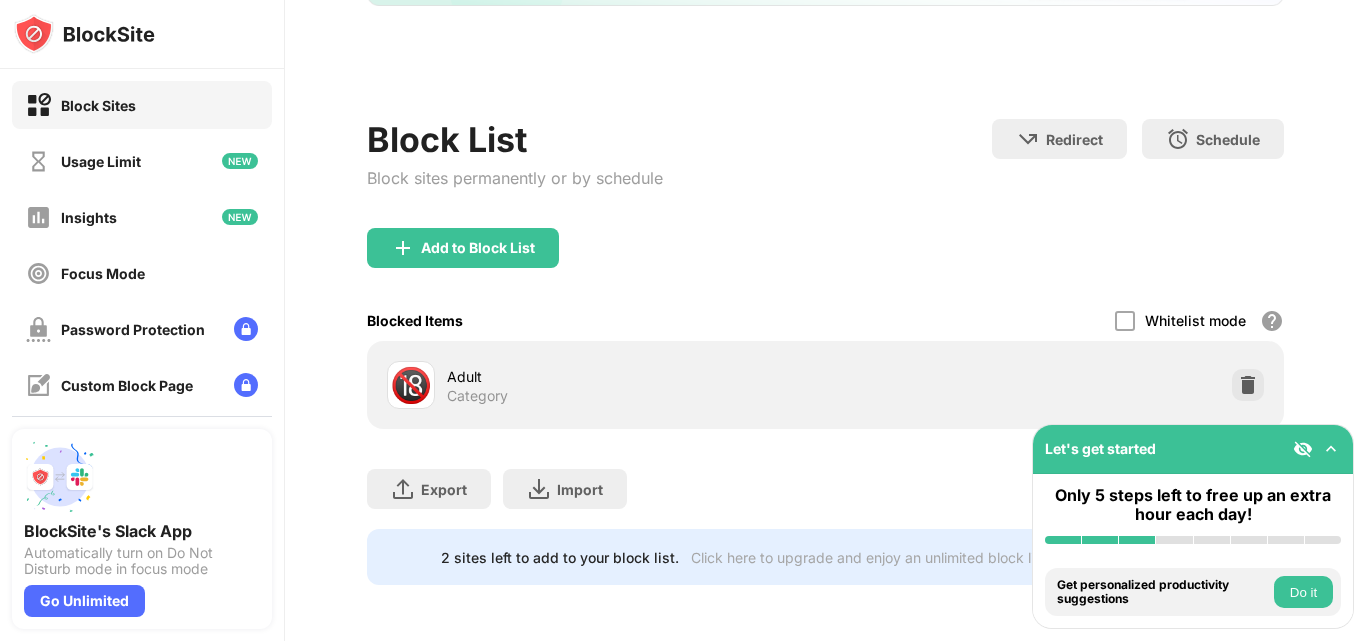 scroll, scrollTop: 258, scrollLeft: 0, axis: vertical 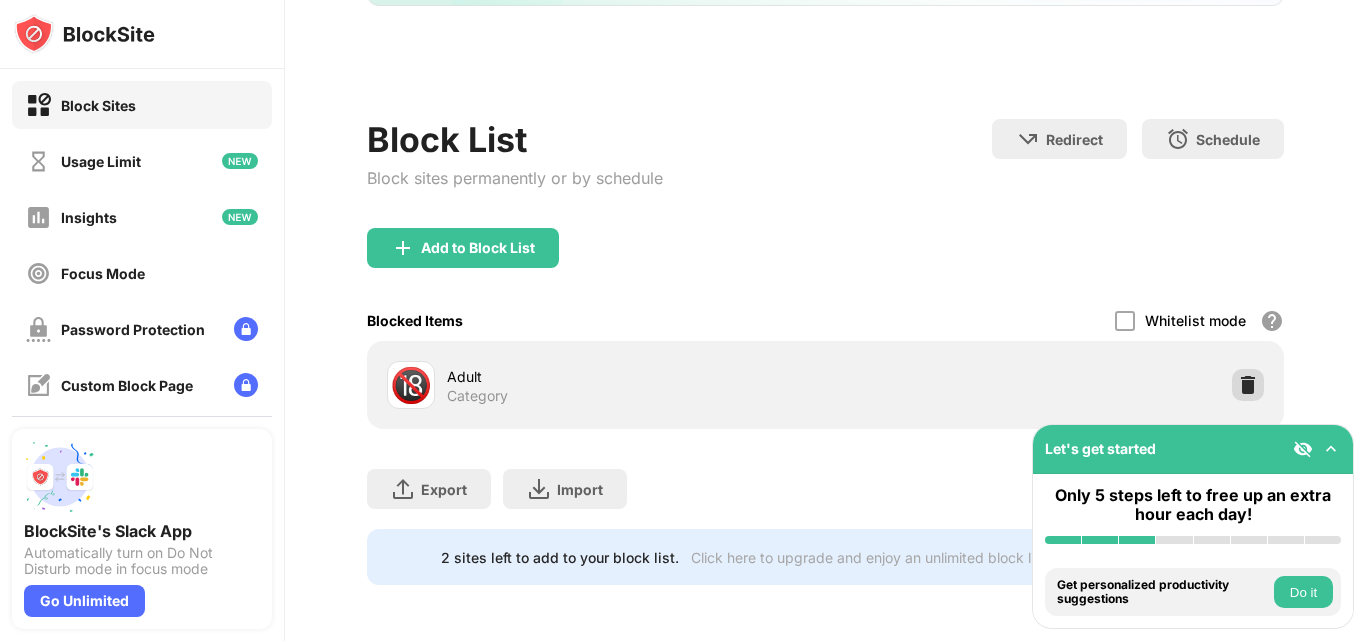 click at bounding box center [1248, 385] 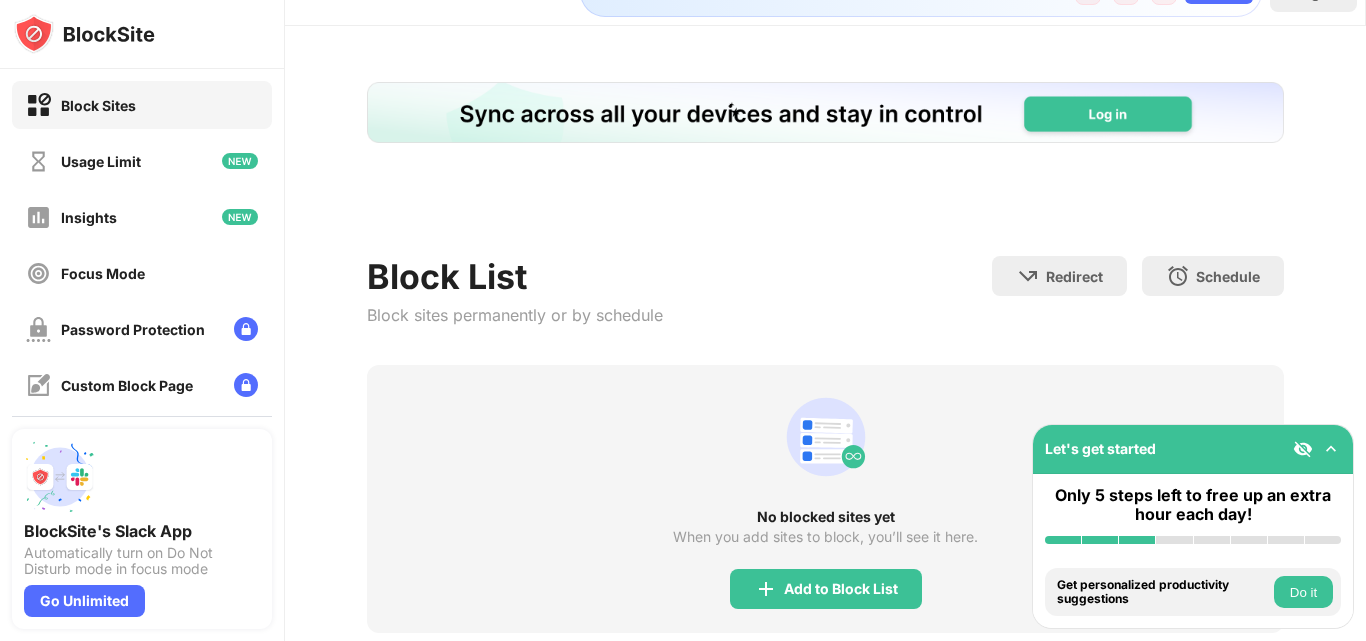 scroll, scrollTop: 0, scrollLeft: 0, axis: both 